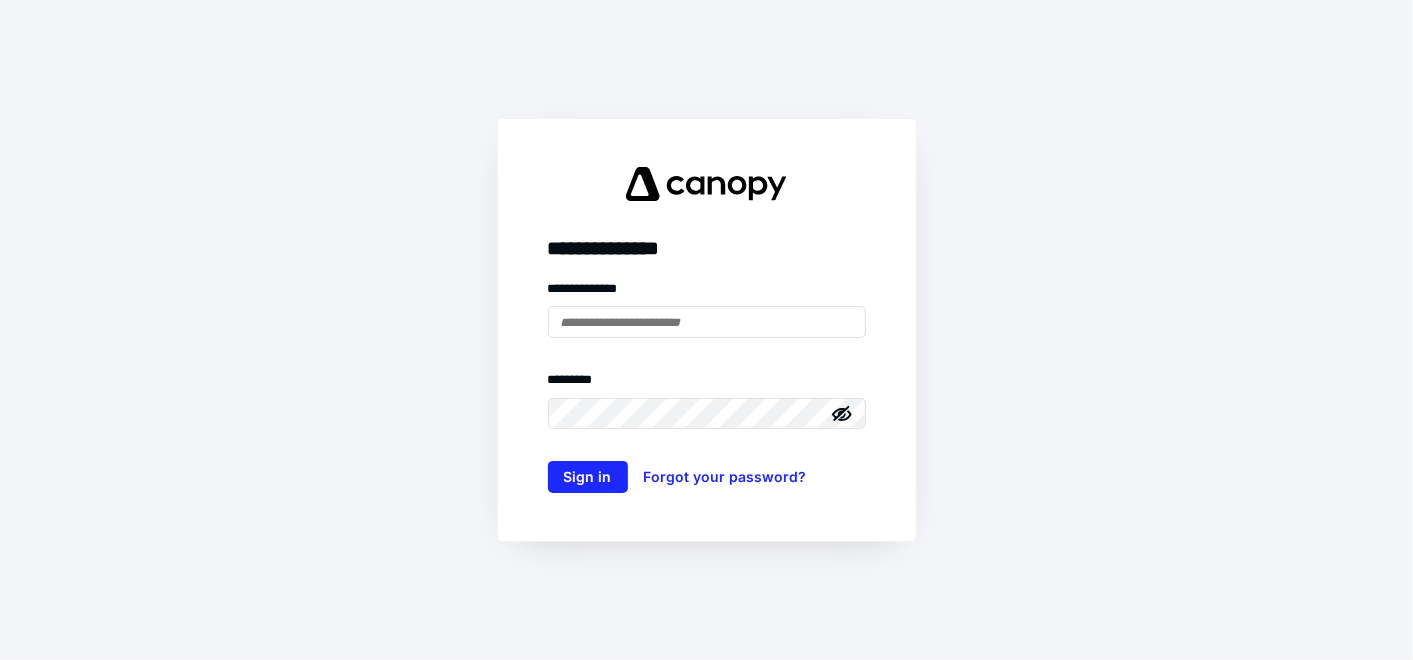 scroll, scrollTop: 0, scrollLeft: 0, axis: both 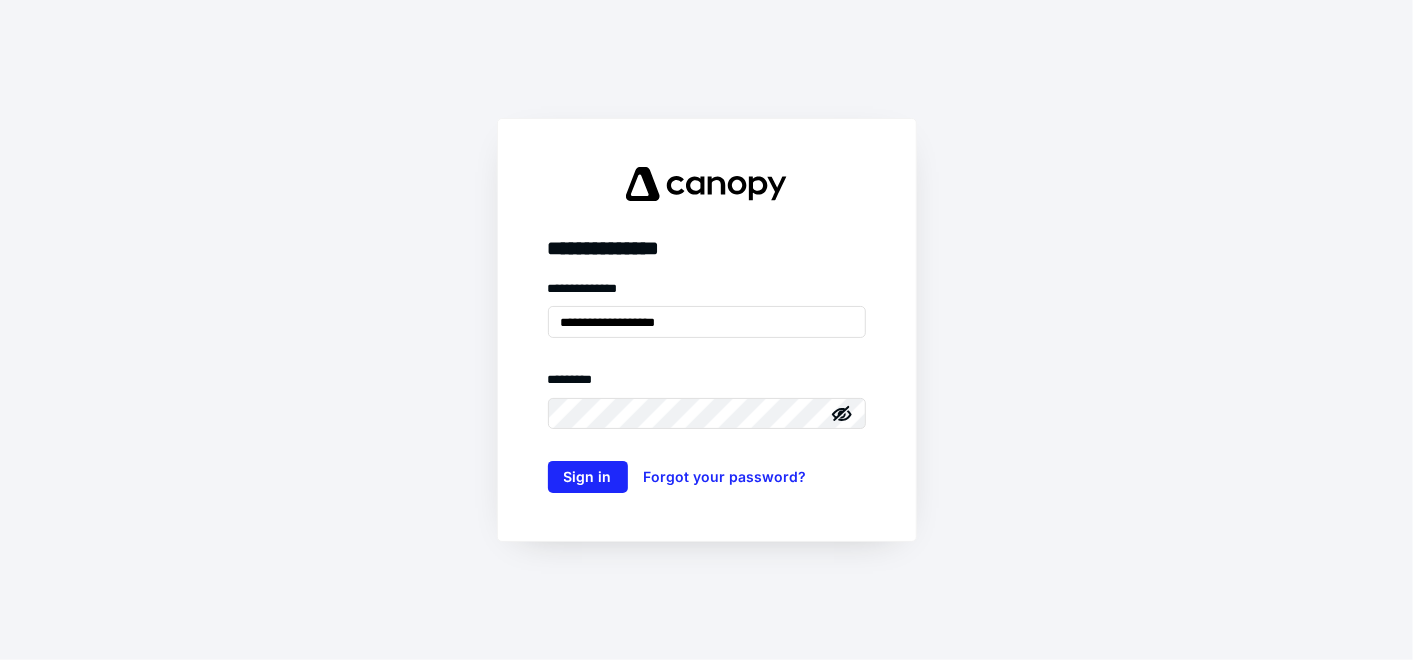 type on "**********" 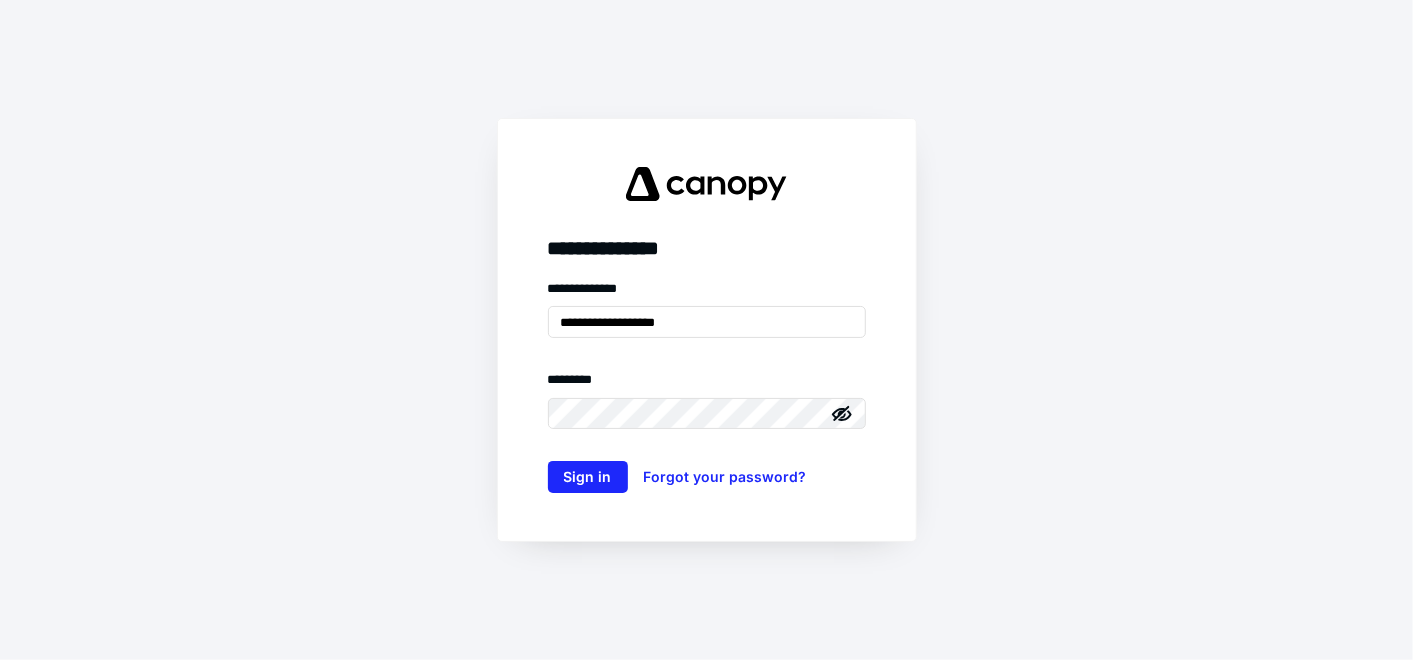 click on "**********" at bounding box center (706, 330) 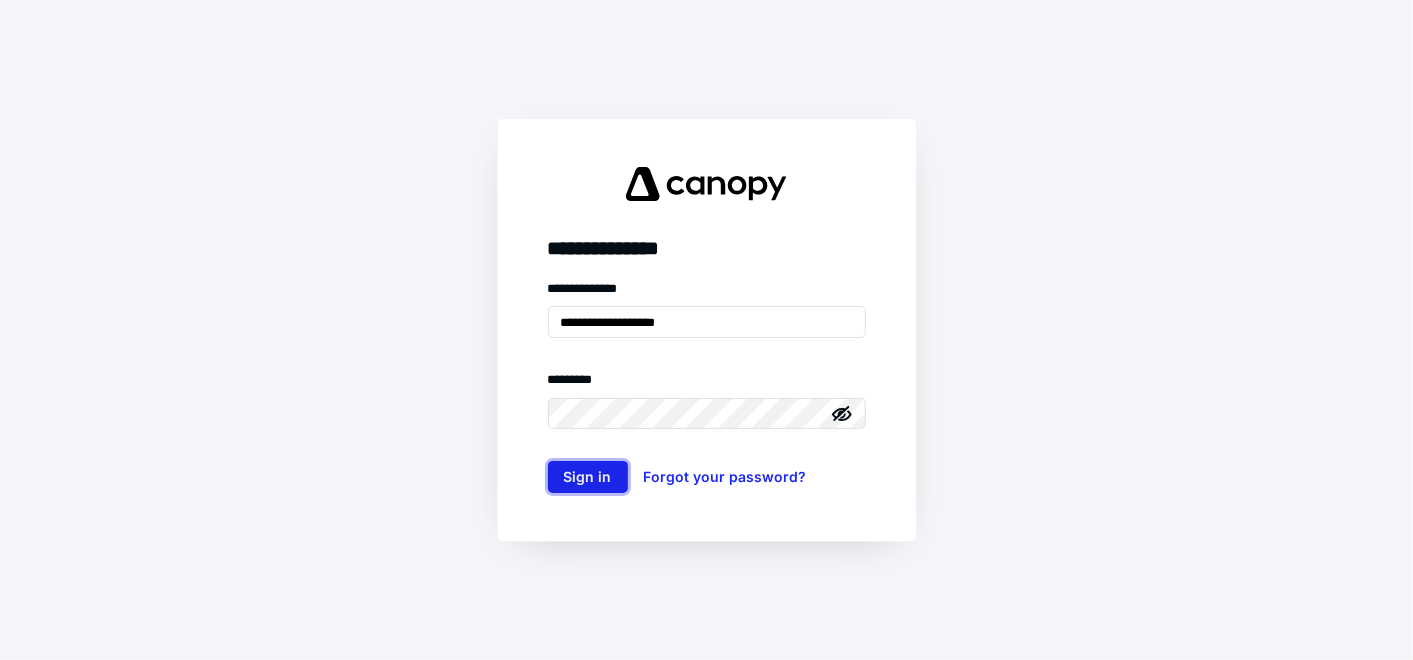 click on "Sign in" at bounding box center (588, 477) 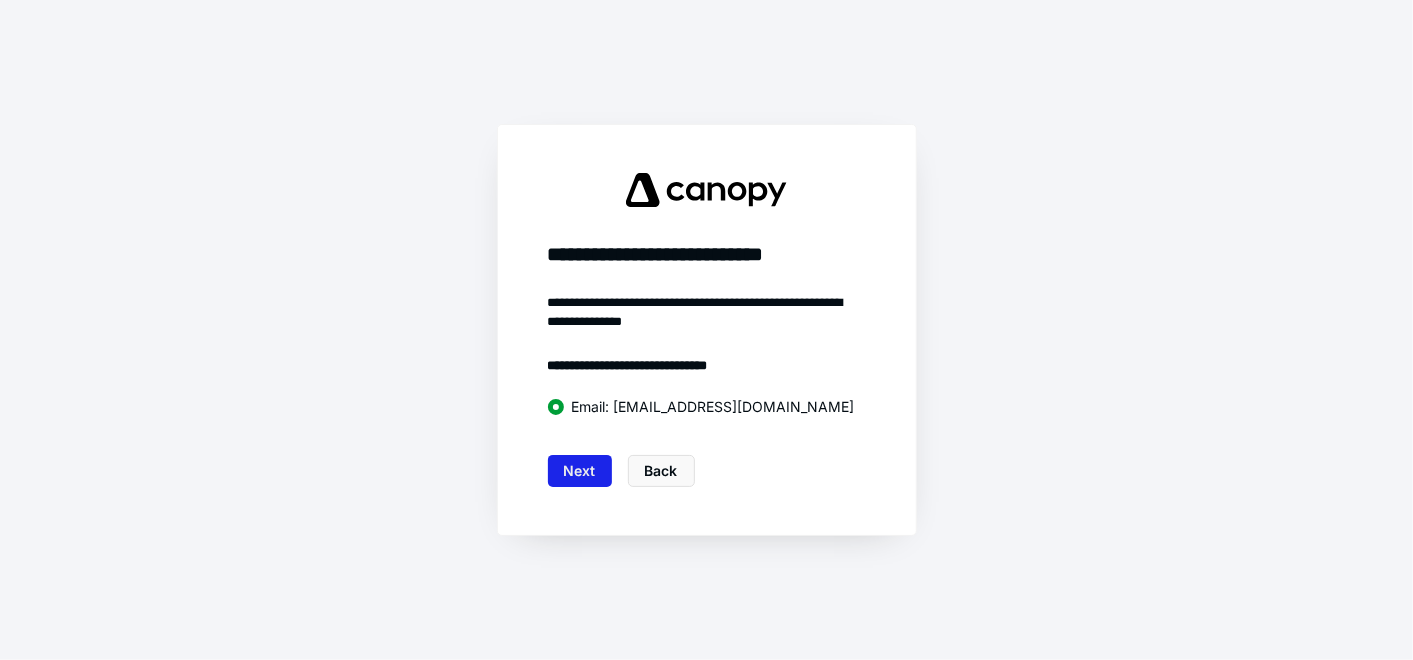 click on "Next" at bounding box center (580, 471) 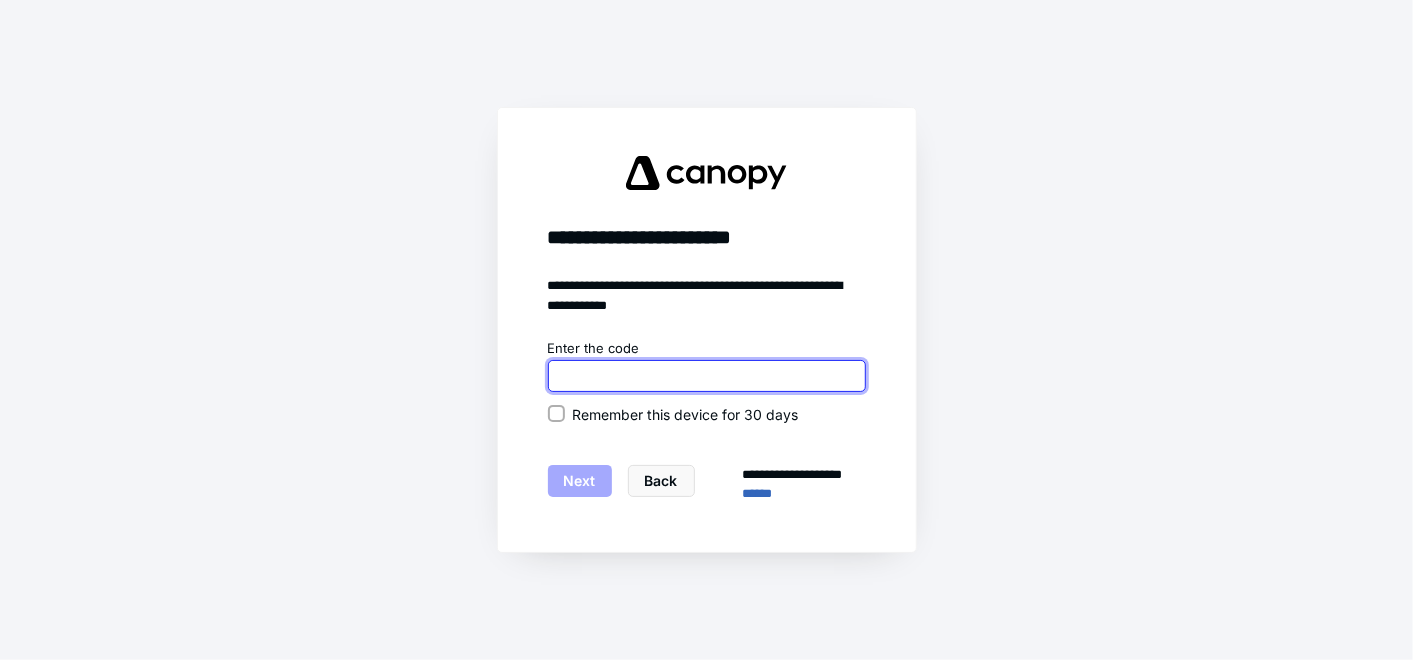 click at bounding box center (707, 376) 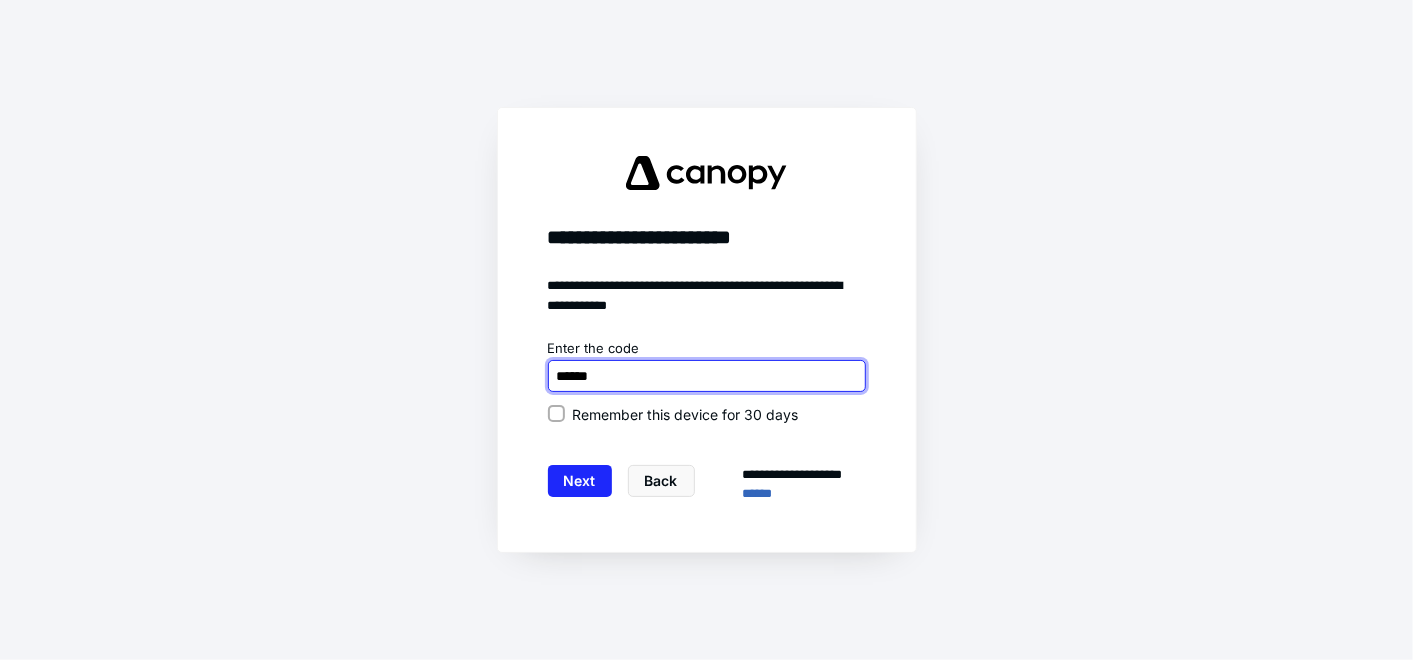 type on "******" 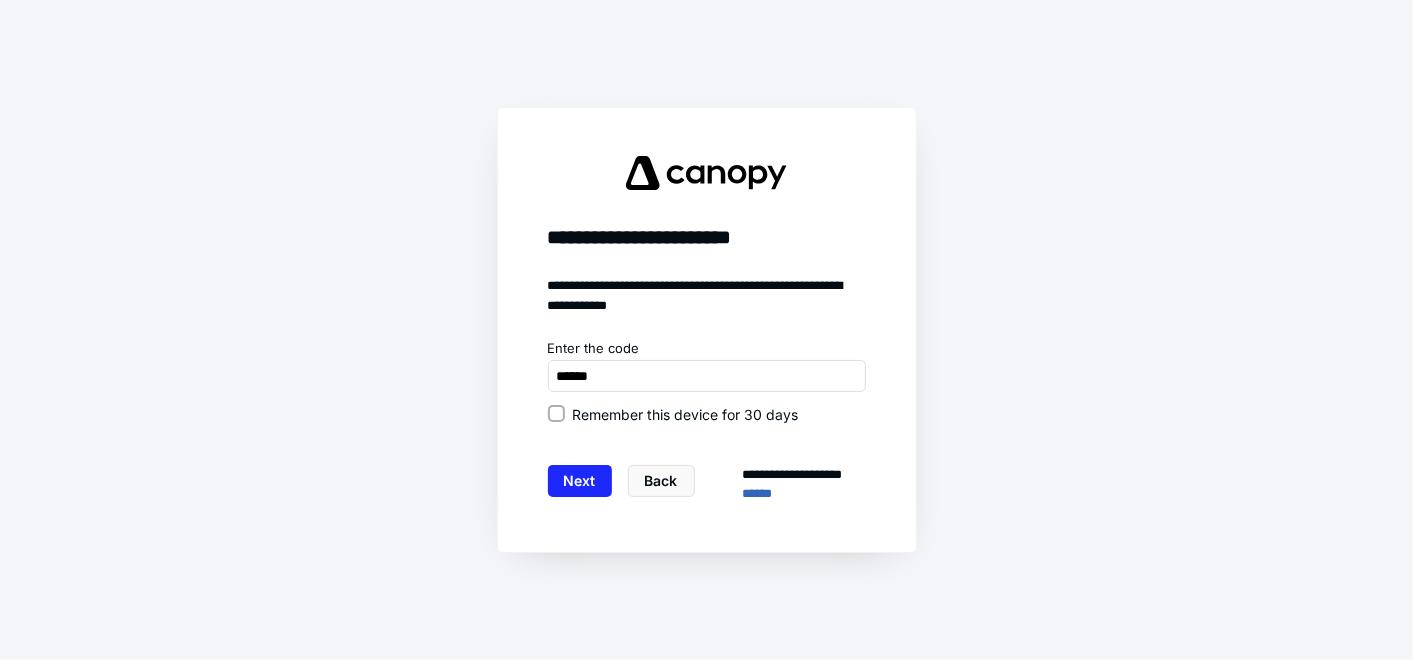 click 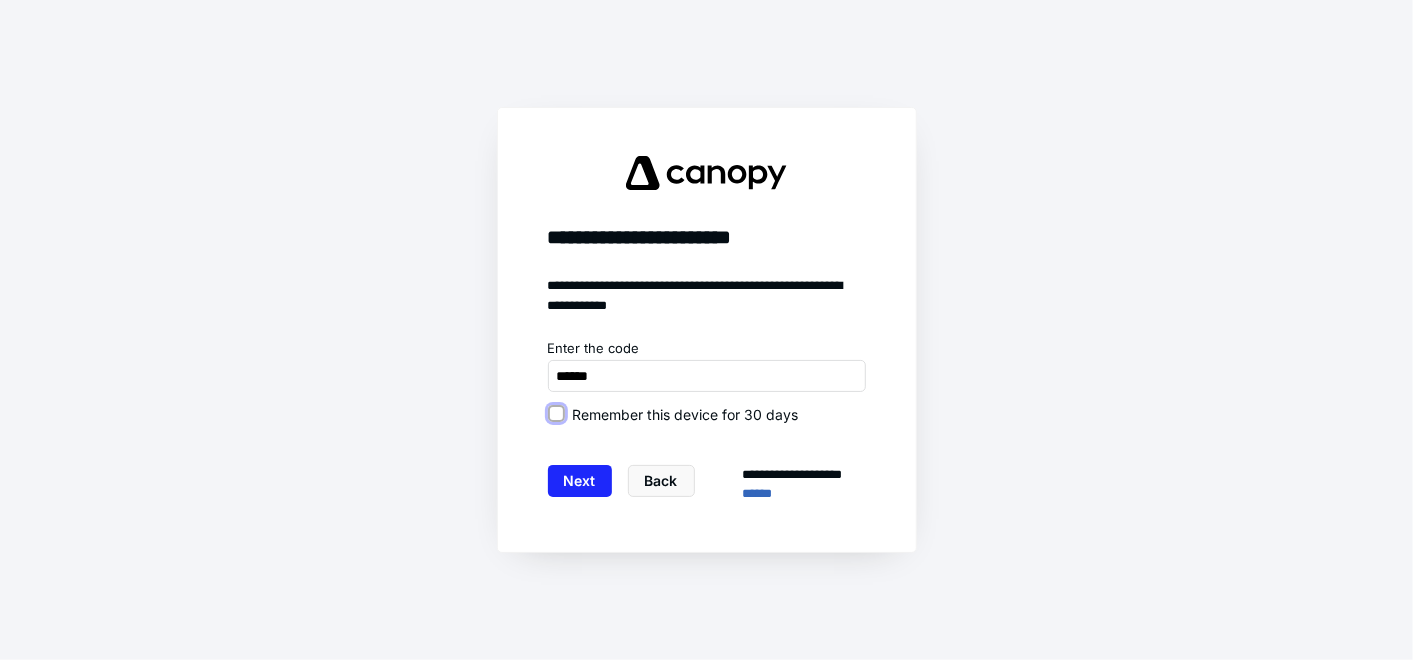 checkbox on "true" 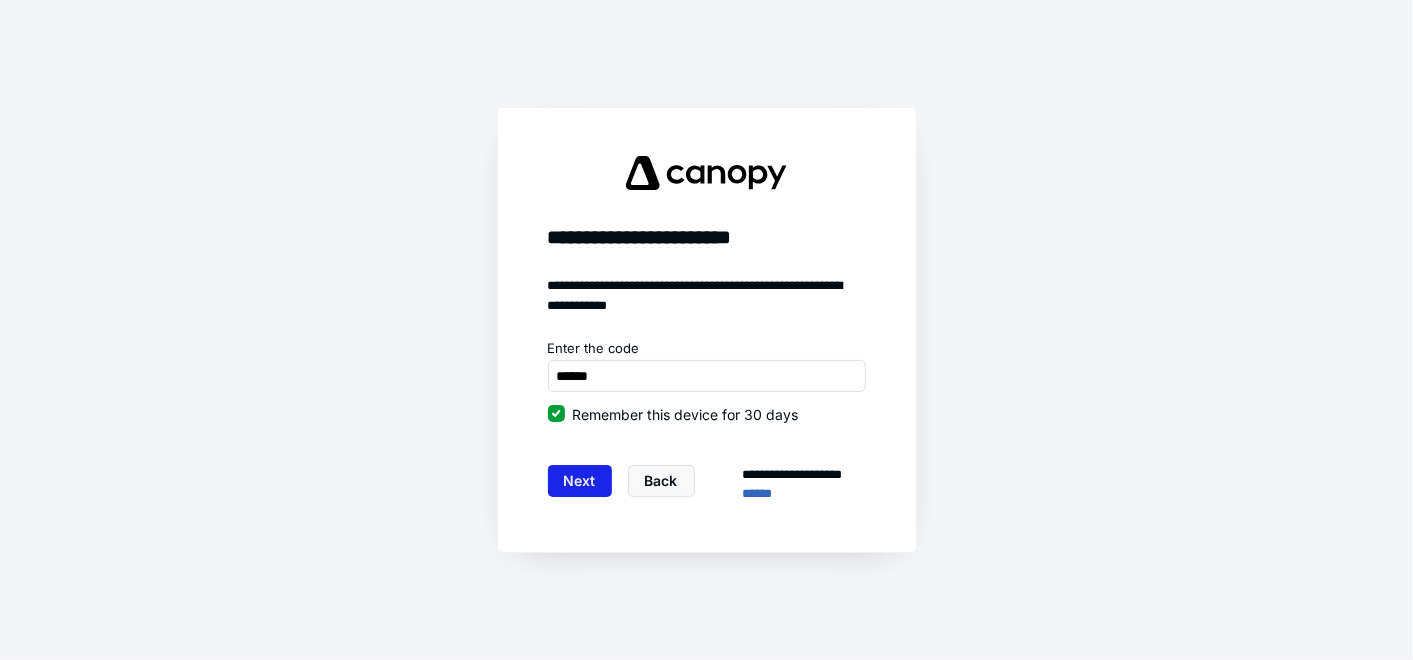 click on "Next" at bounding box center (580, 481) 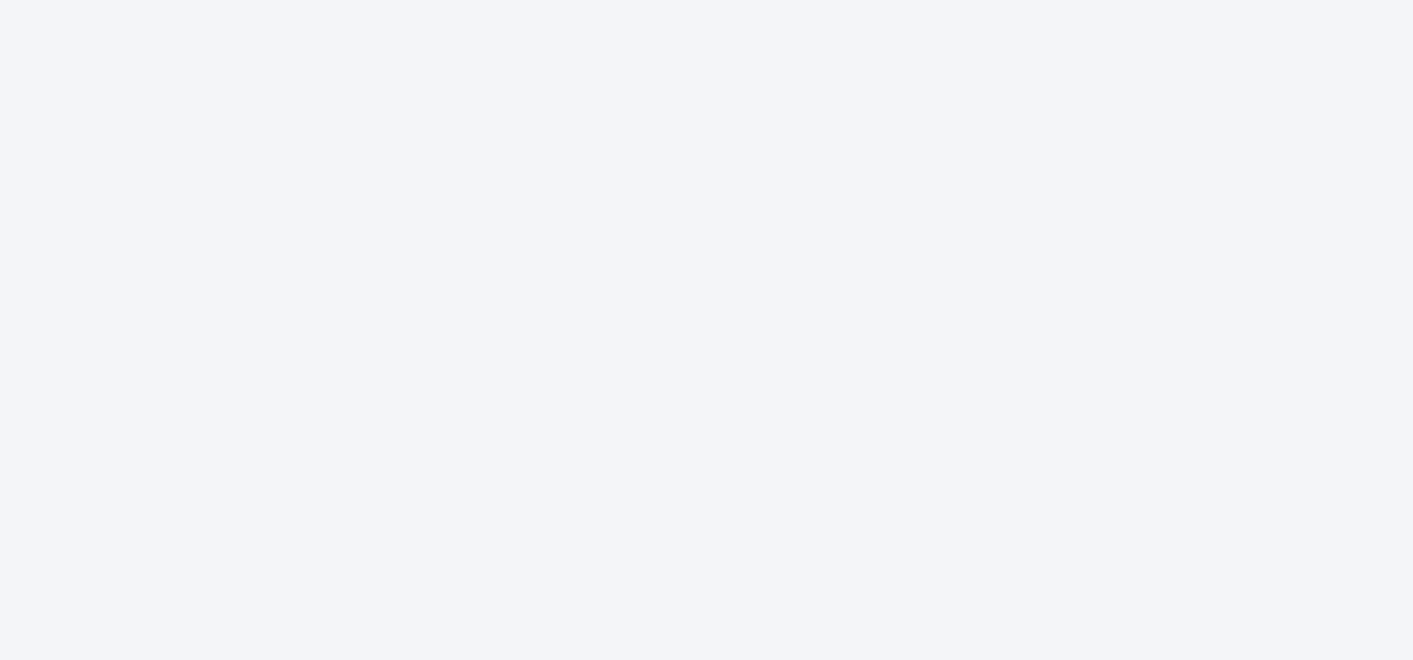 scroll, scrollTop: 0, scrollLeft: 0, axis: both 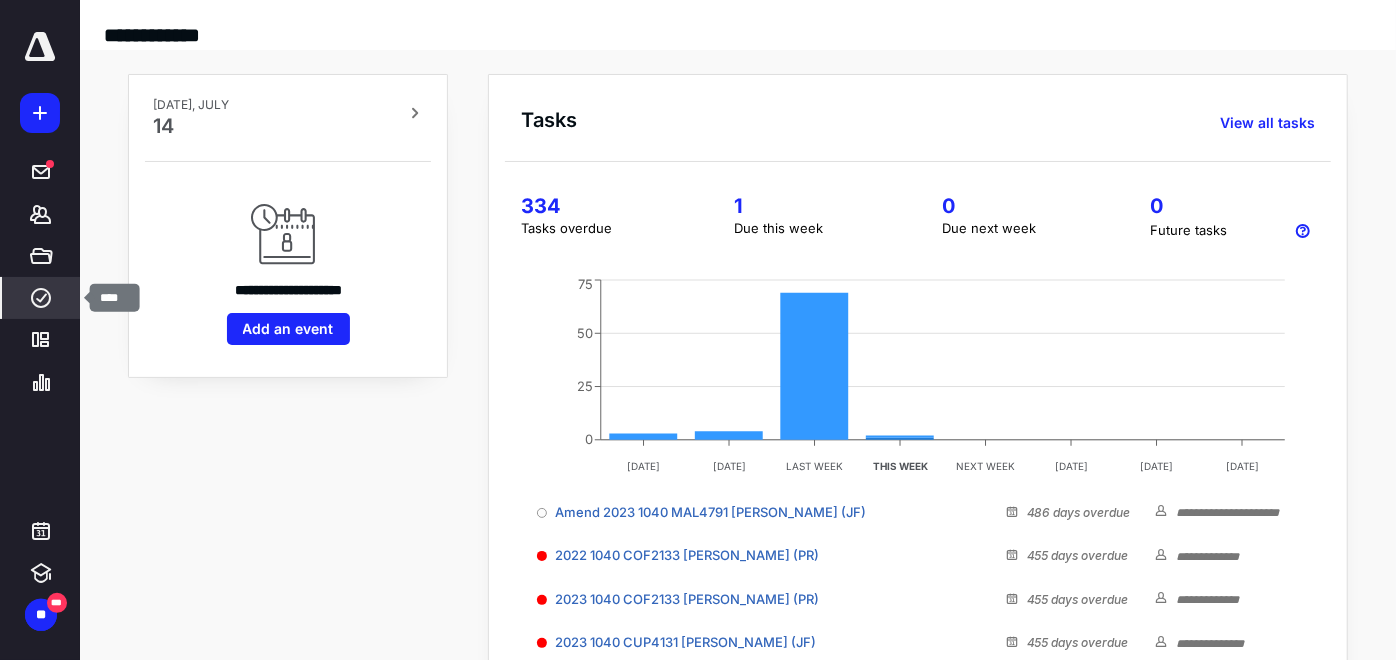 click 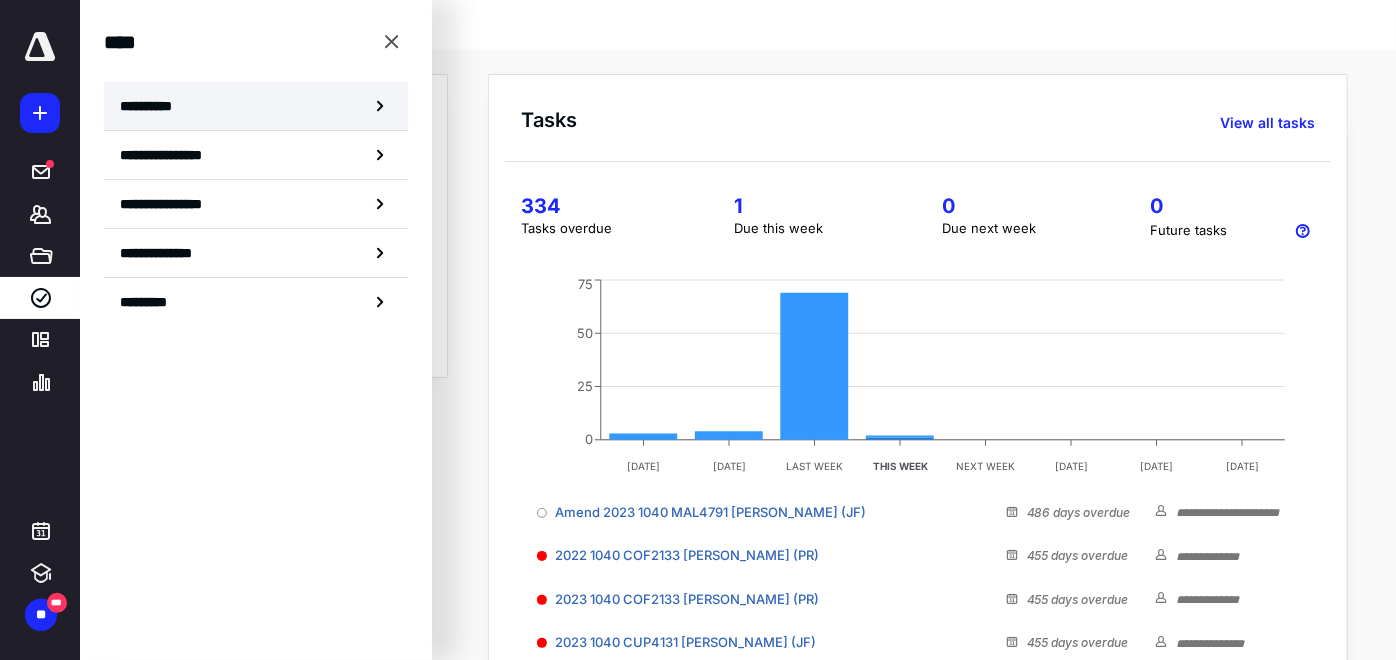 click on "**********" at bounding box center [256, 106] 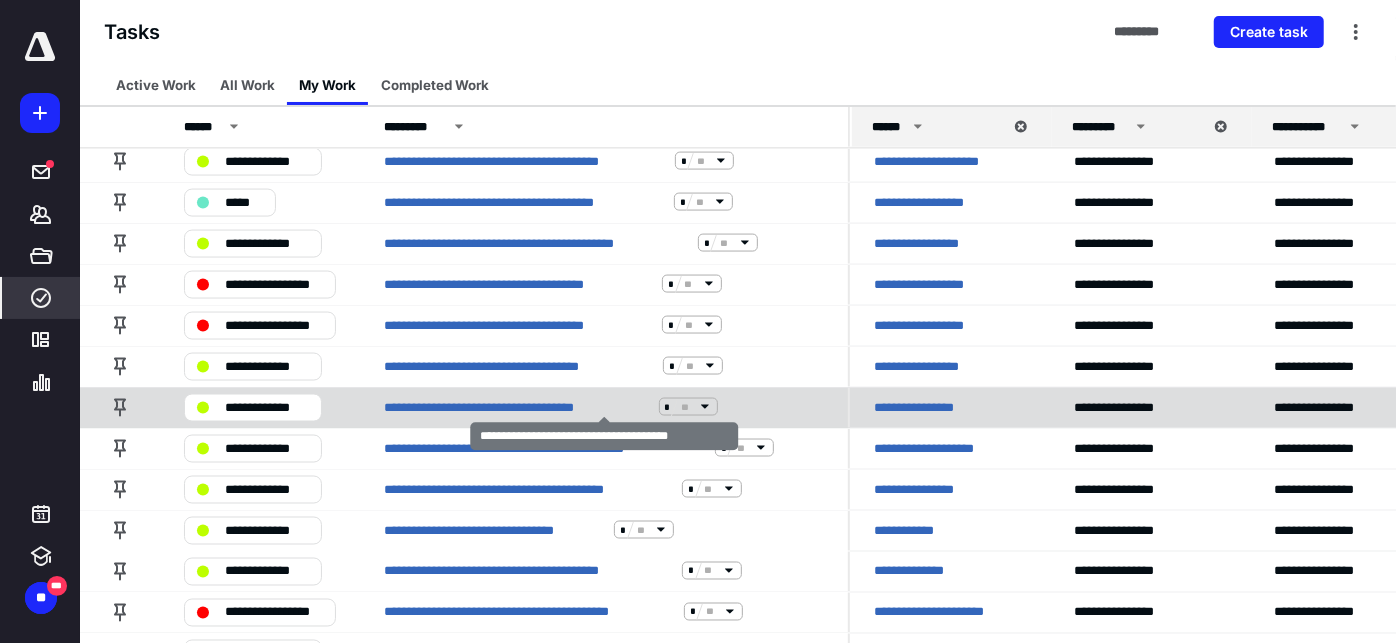 scroll, scrollTop: 1777, scrollLeft: 0, axis: vertical 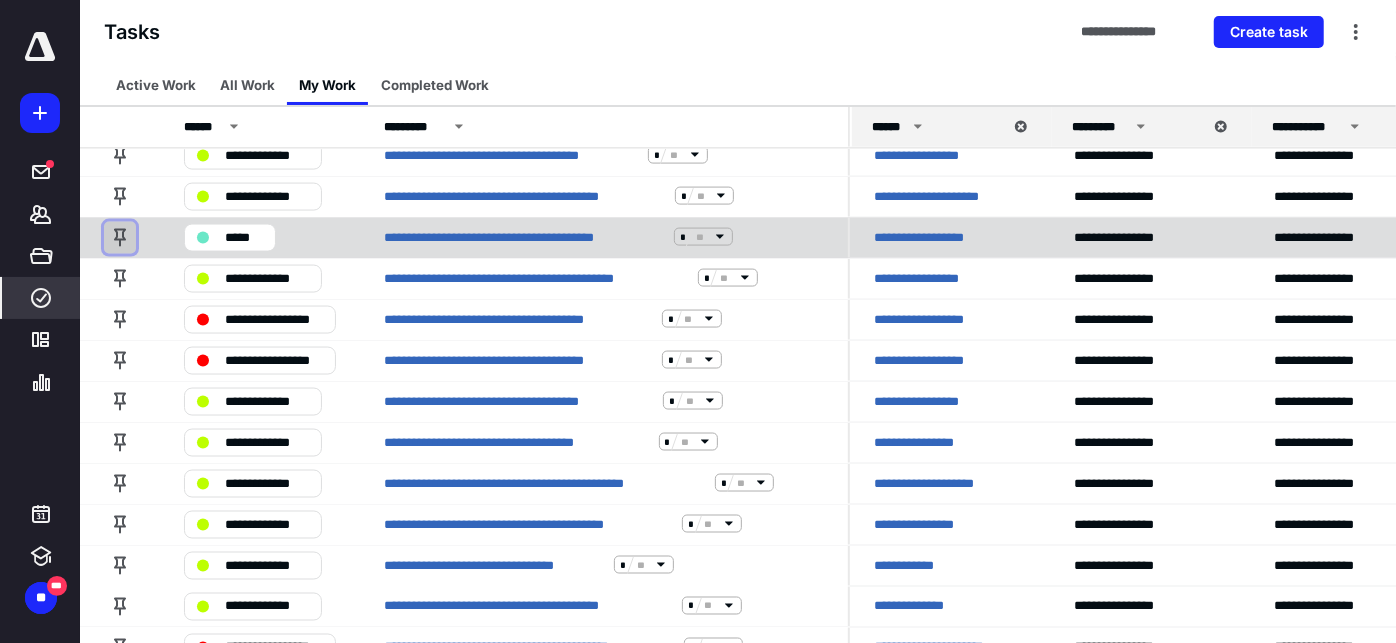 click at bounding box center (120, 238) 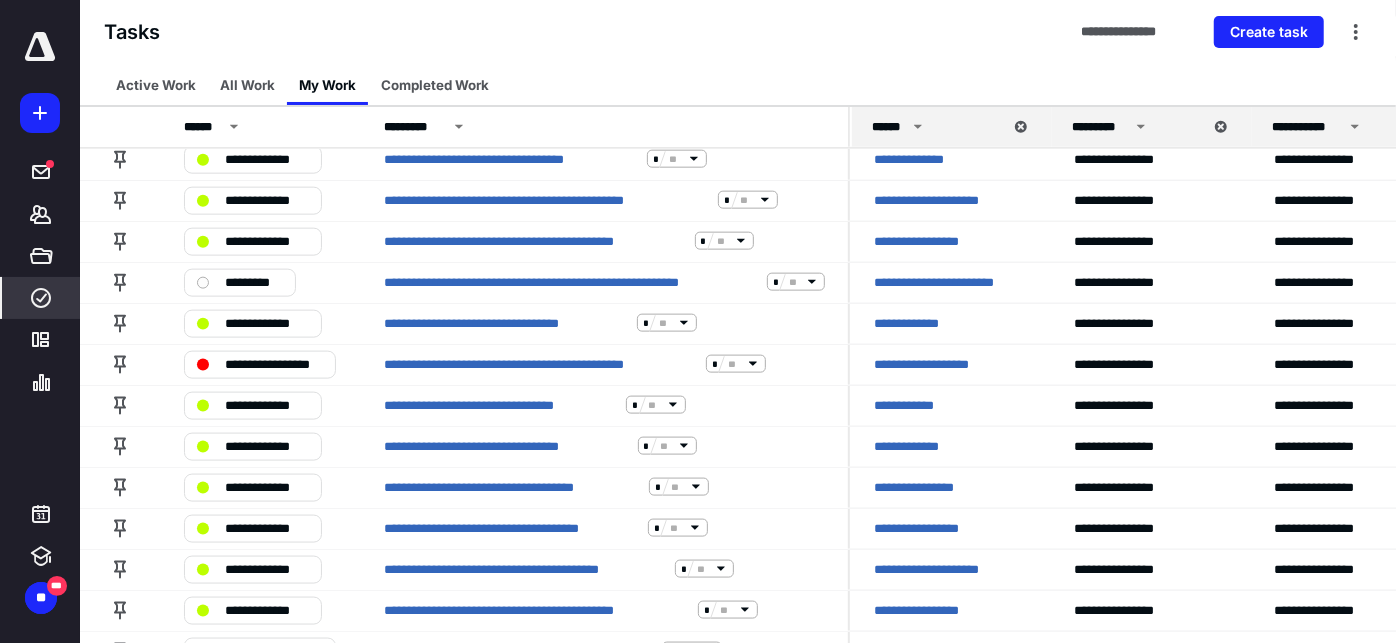scroll, scrollTop: 1410, scrollLeft: 0, axis: vertical 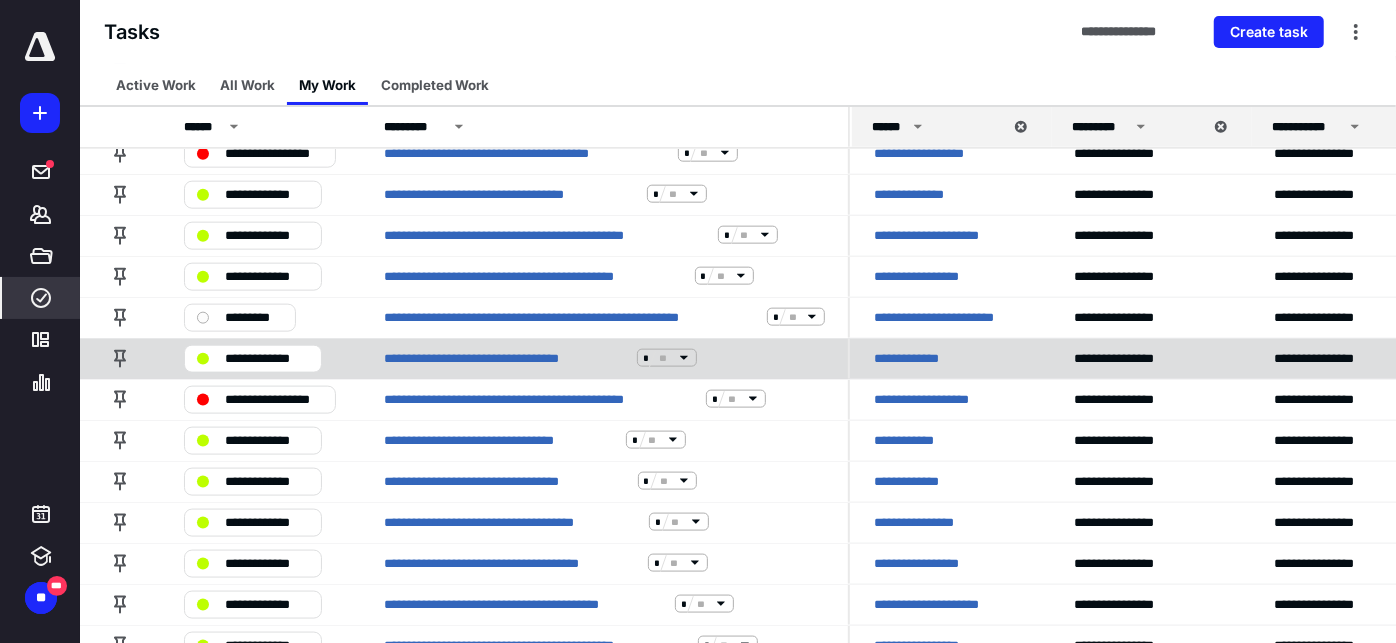click on "**********" at bounding box center [267, 358] 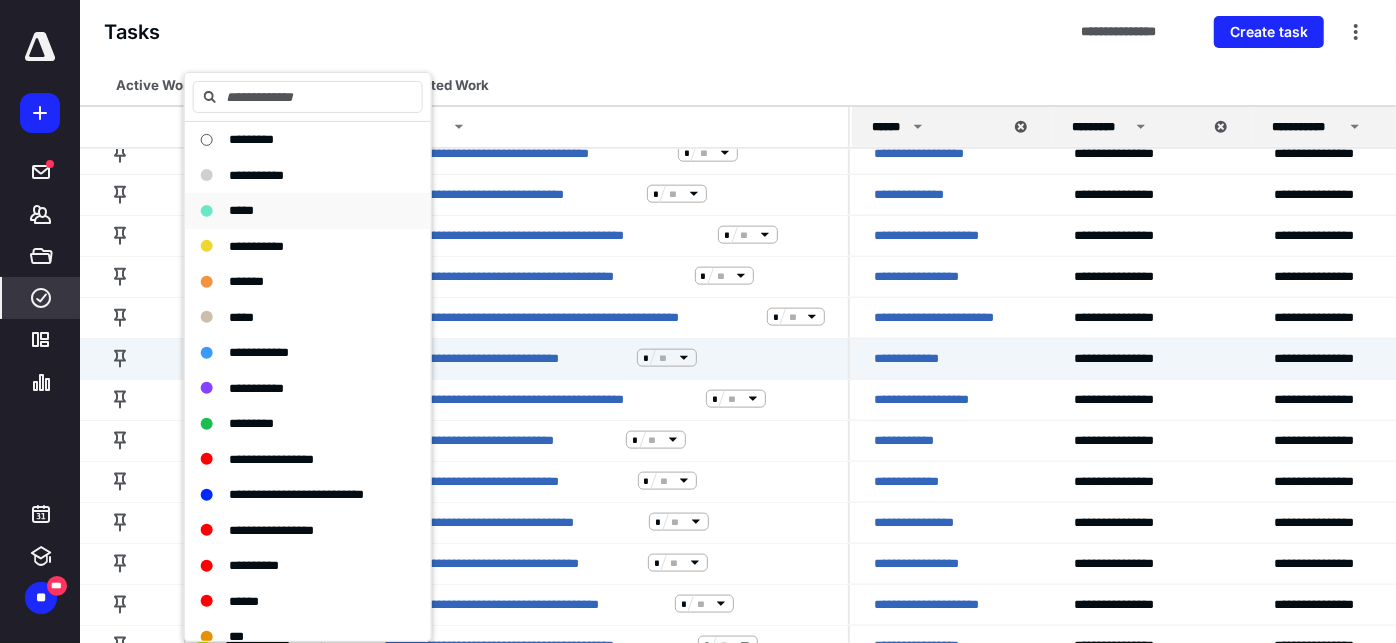 click on "*****" at bounding box center [241, 211] 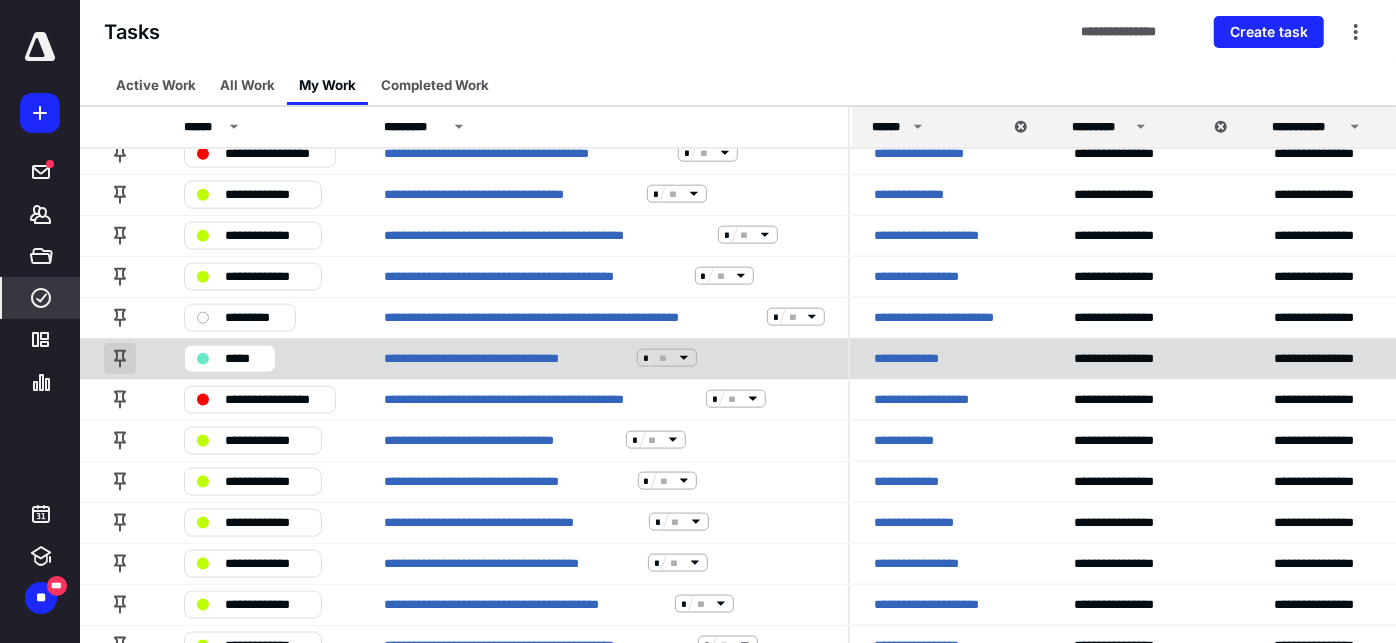 click at bounding box center (120, 359) 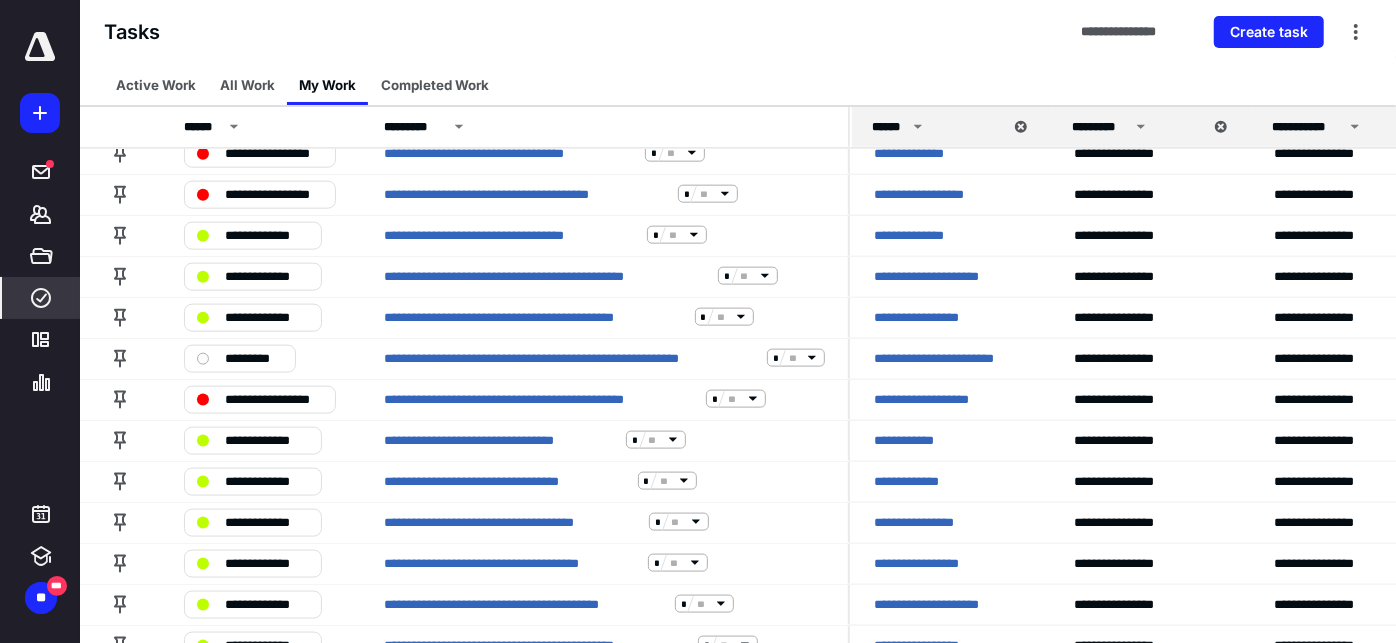 scroll, scrollTop: 65, scrollLeft: 0, axis: vertical 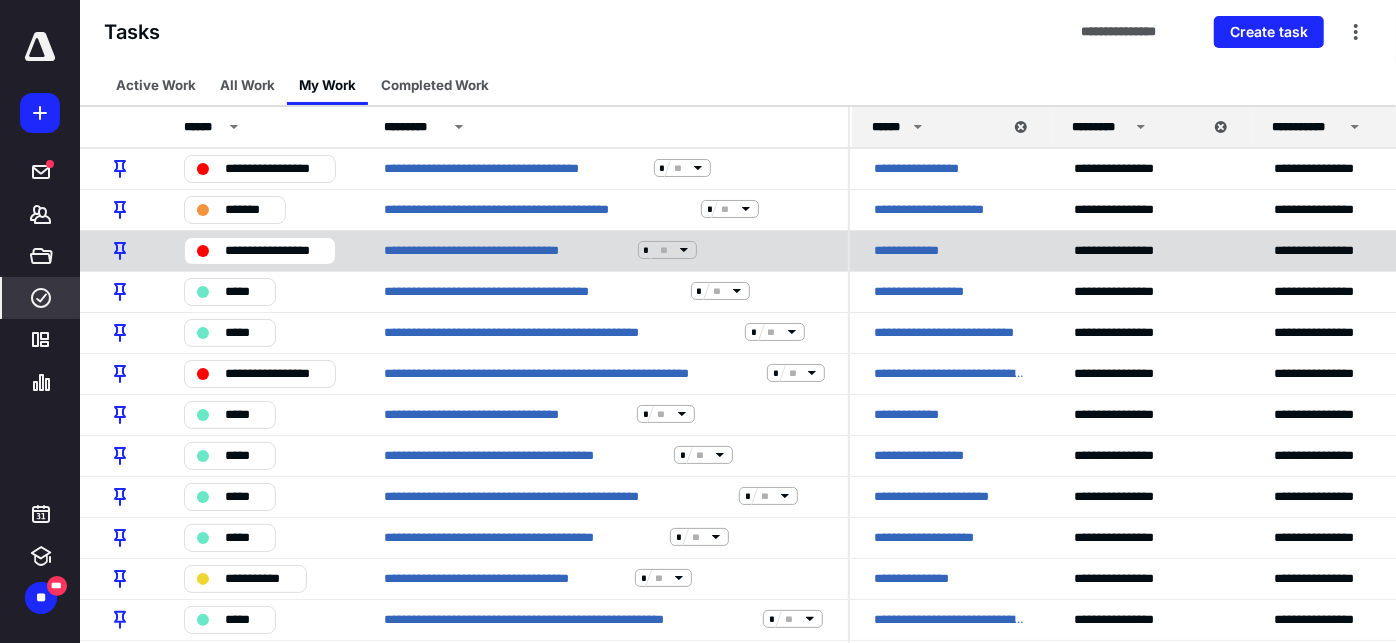 click on "**********" at bounding box center (918, 250) 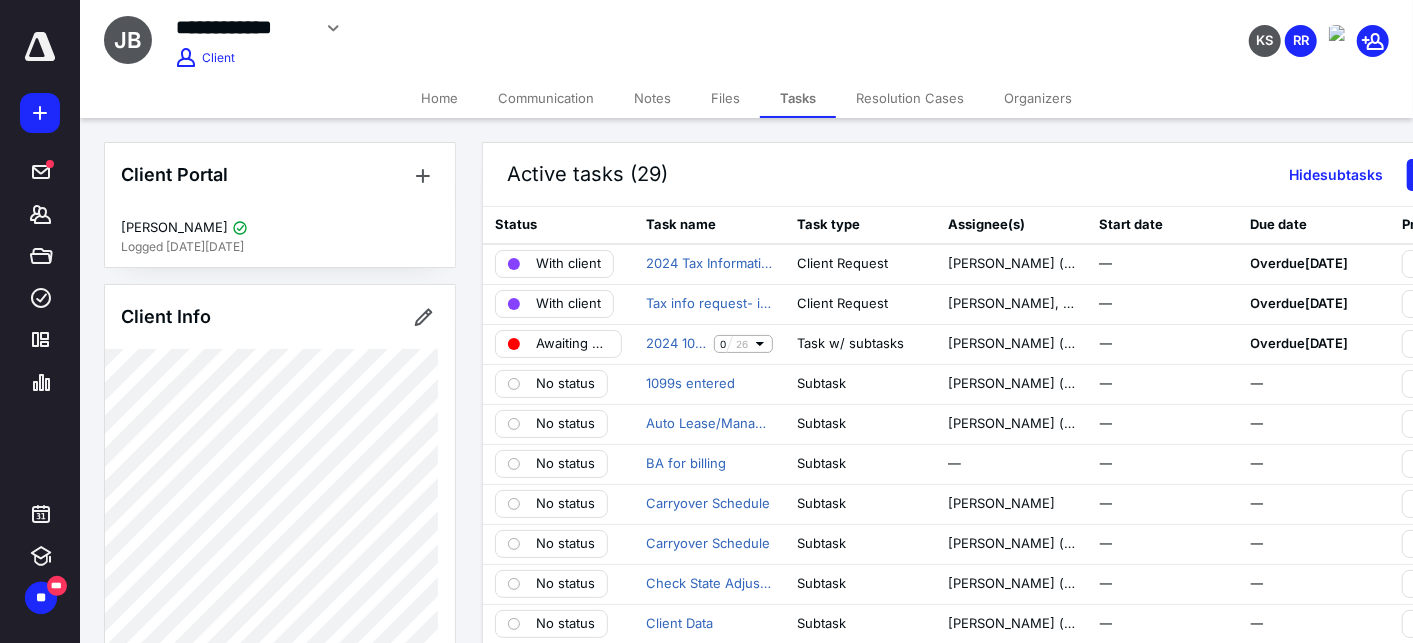 click on "Notes" at bounding box center [652, 98] 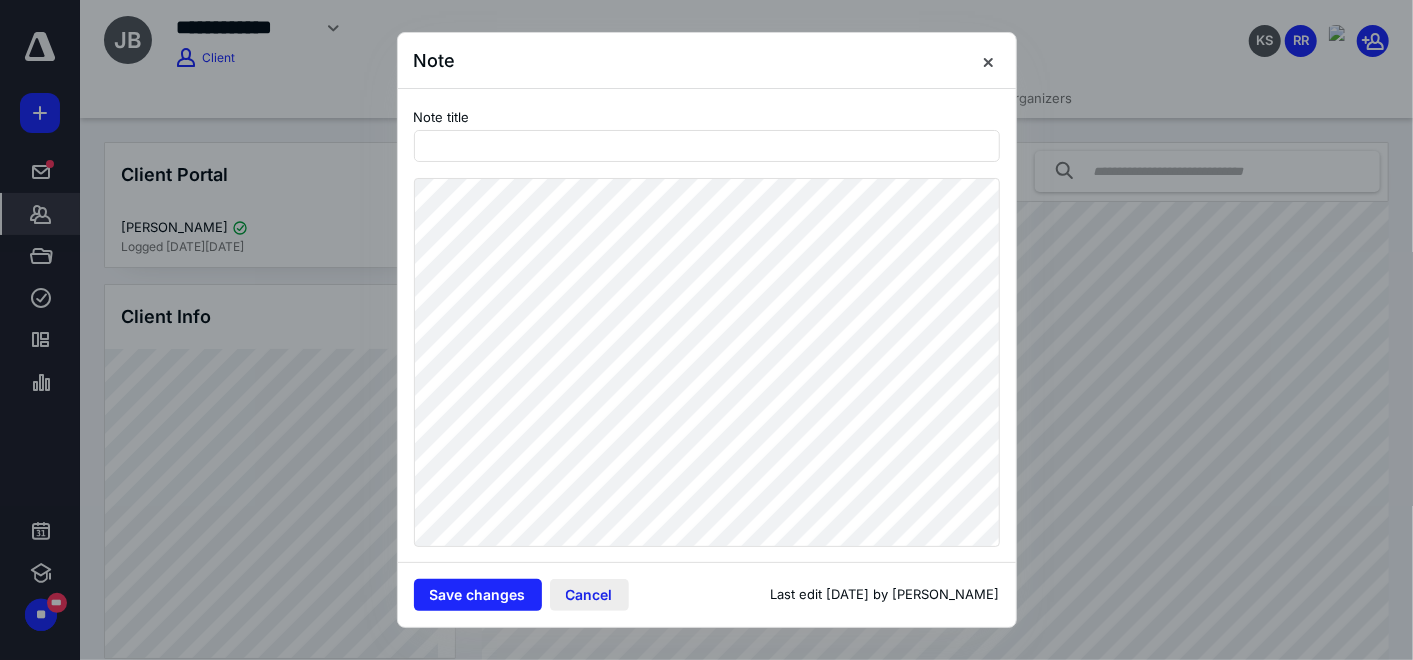 click on "Cancel" at bounding box center (589, 595) 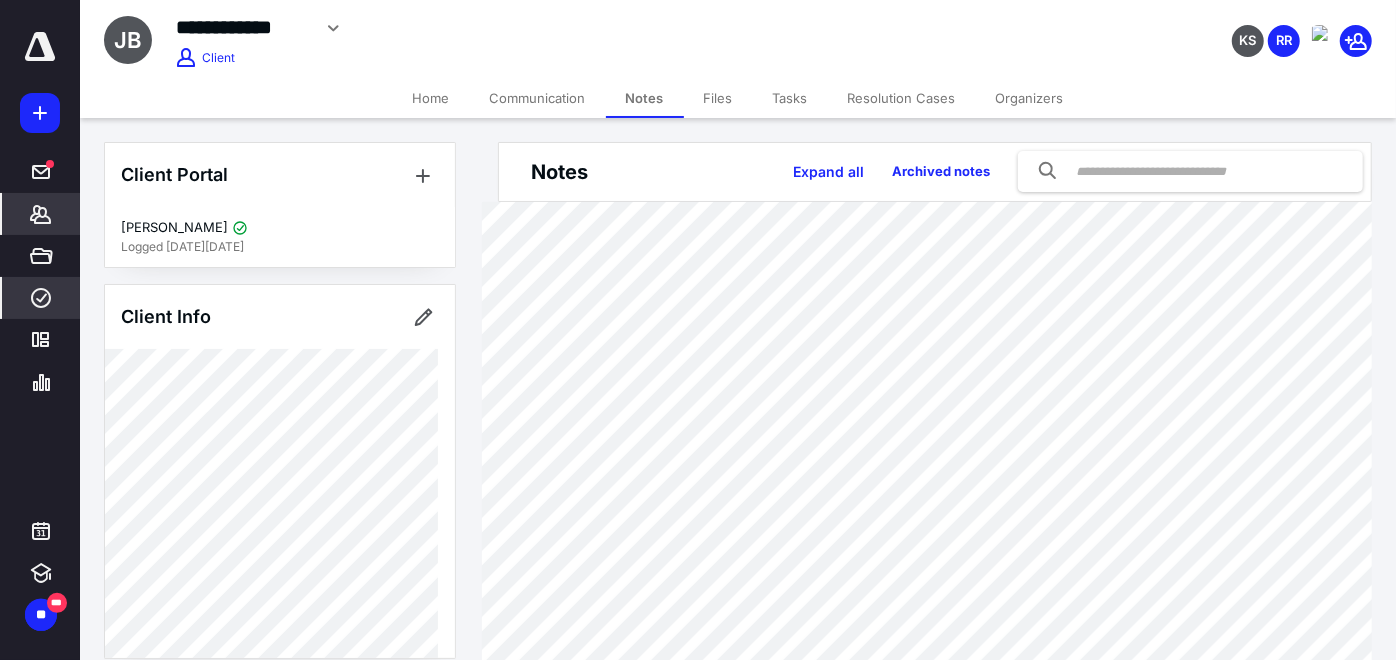click on "****" at bounding box center (41, 298) 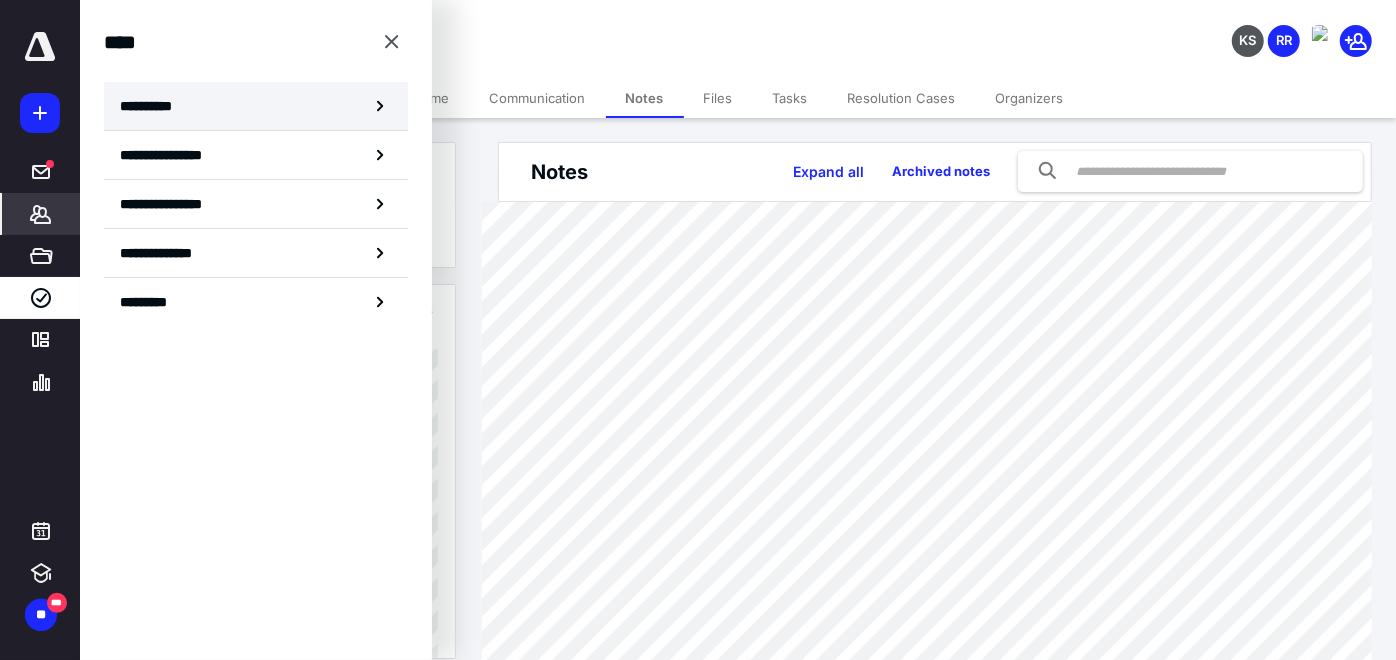 click on "**********" at bounding box center (256, 106) 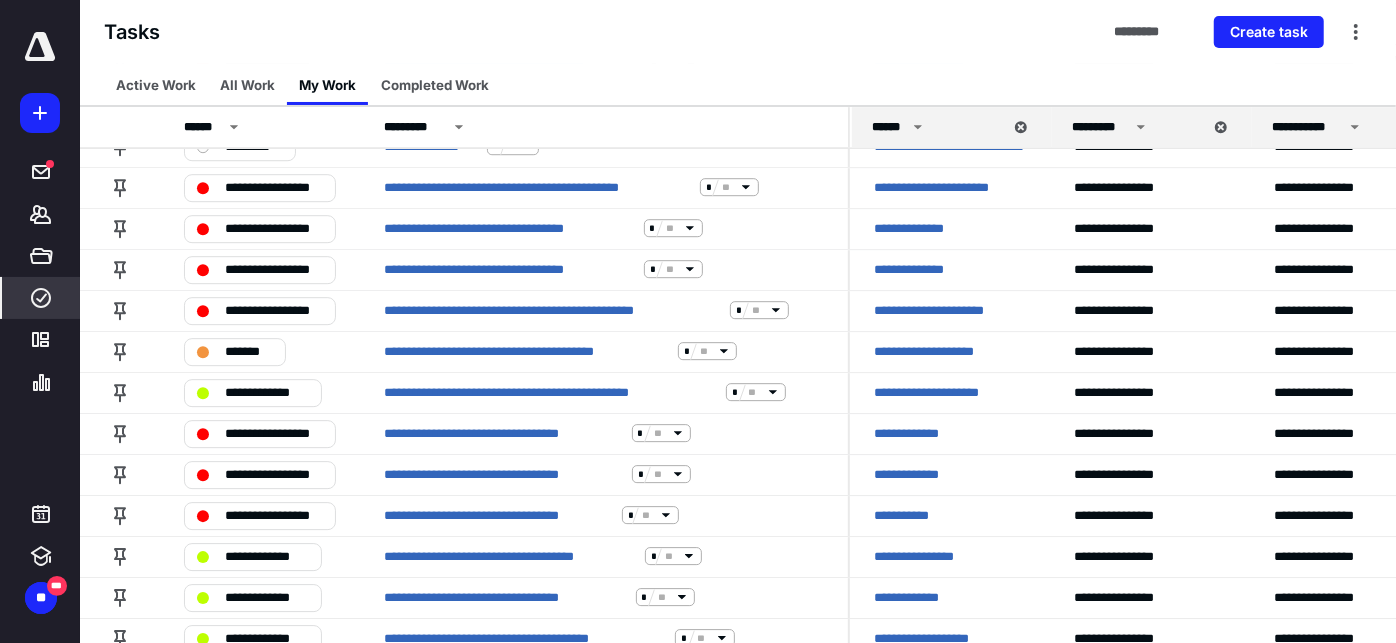 scroll, scrollTop: 3622, scrollLeft: 0, axis: vertical 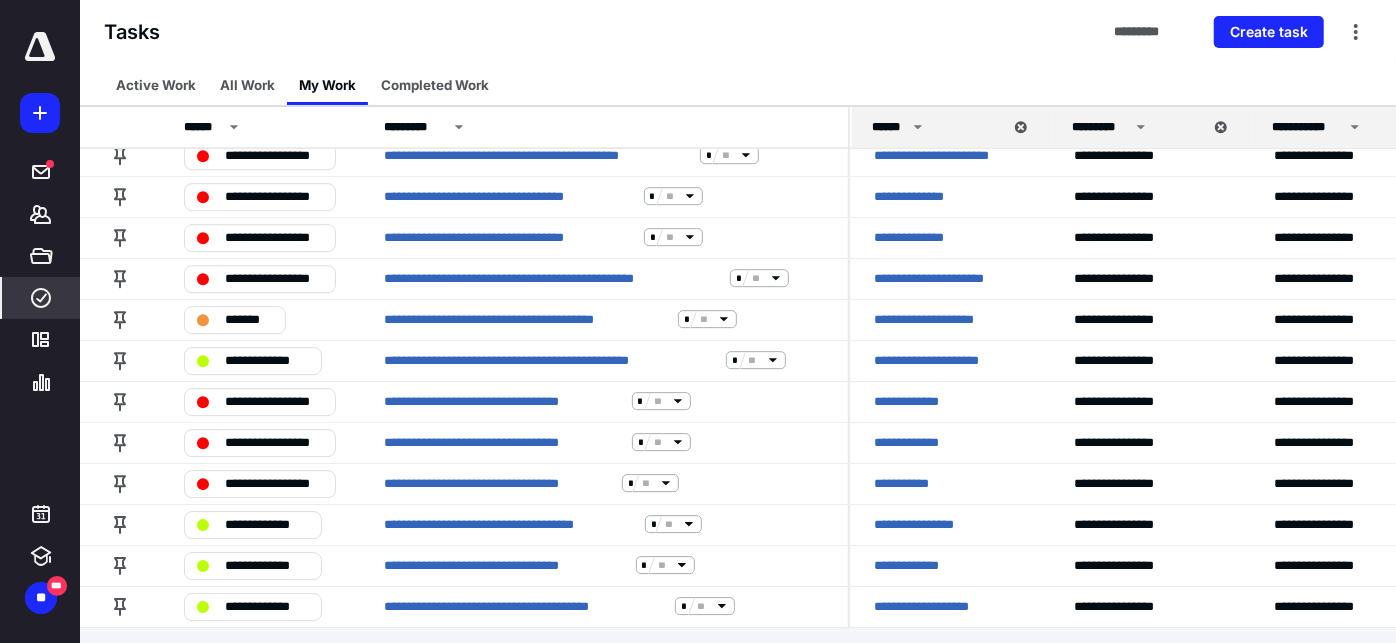 click on "********* *****" at bounding box center (738, 649) 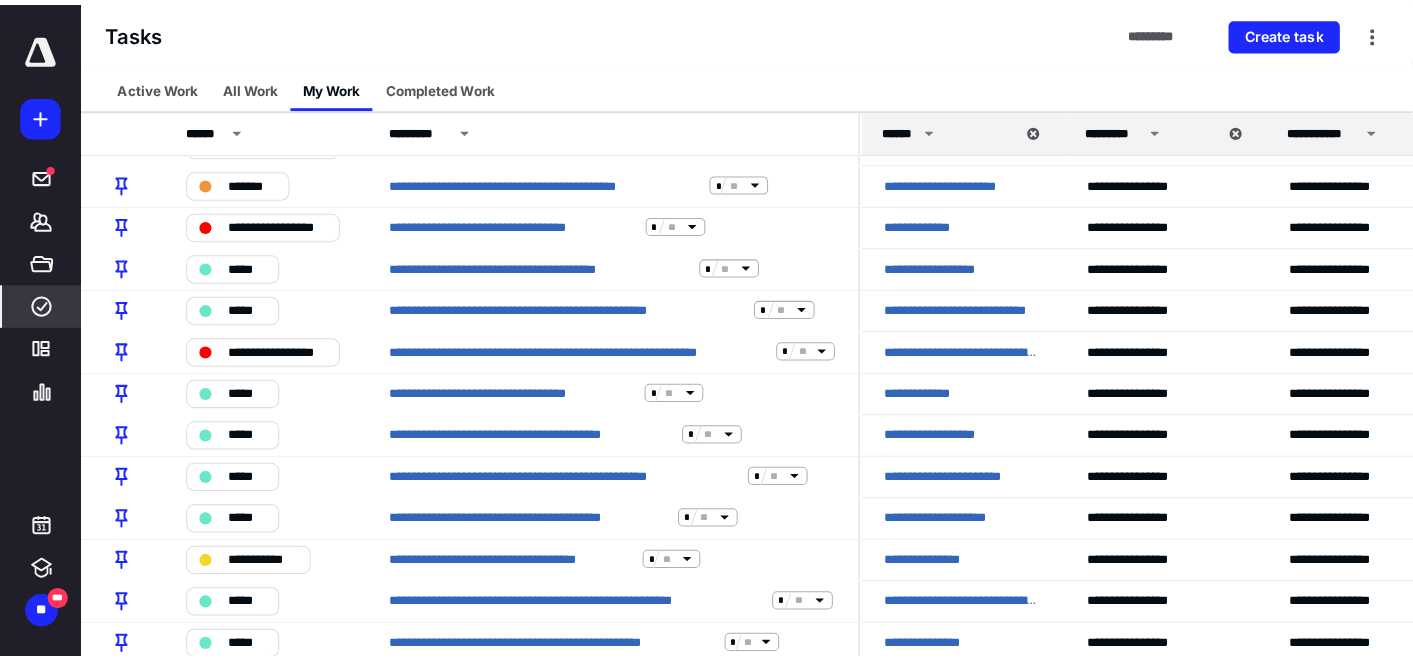 scroll, scrollTop: 0, scrollLeft: 0, axis: both 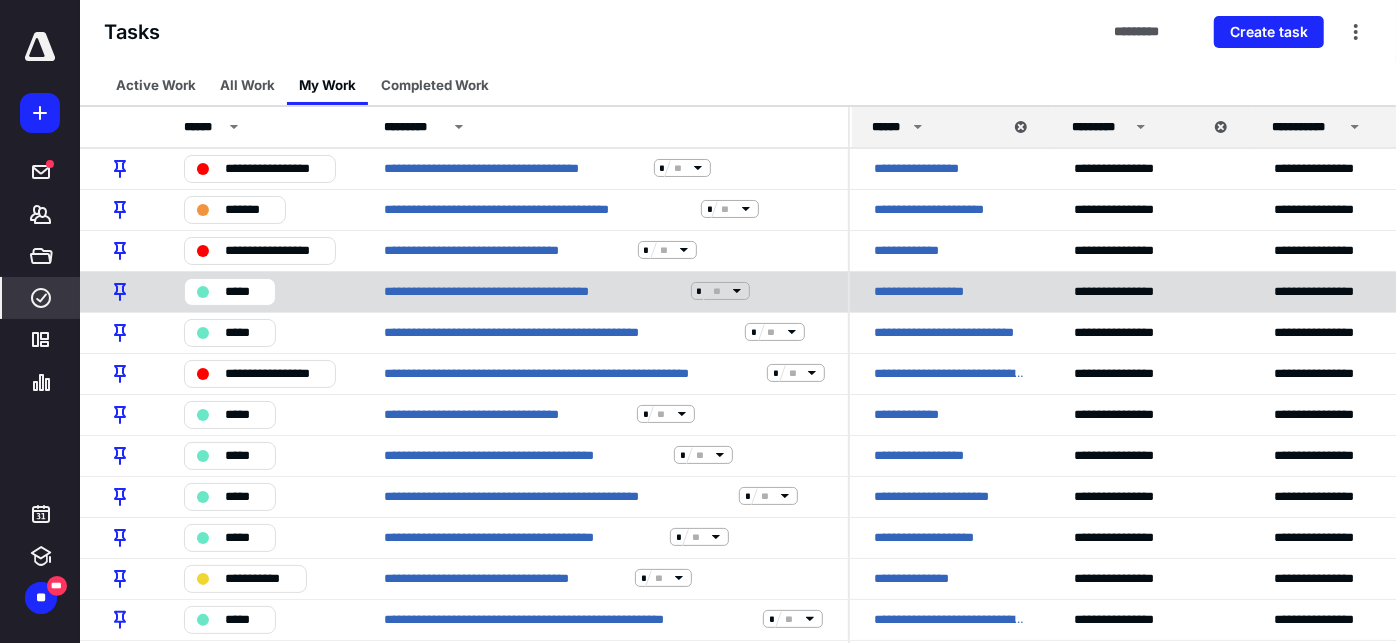 click on "**********" at bounding box center (940, 291) 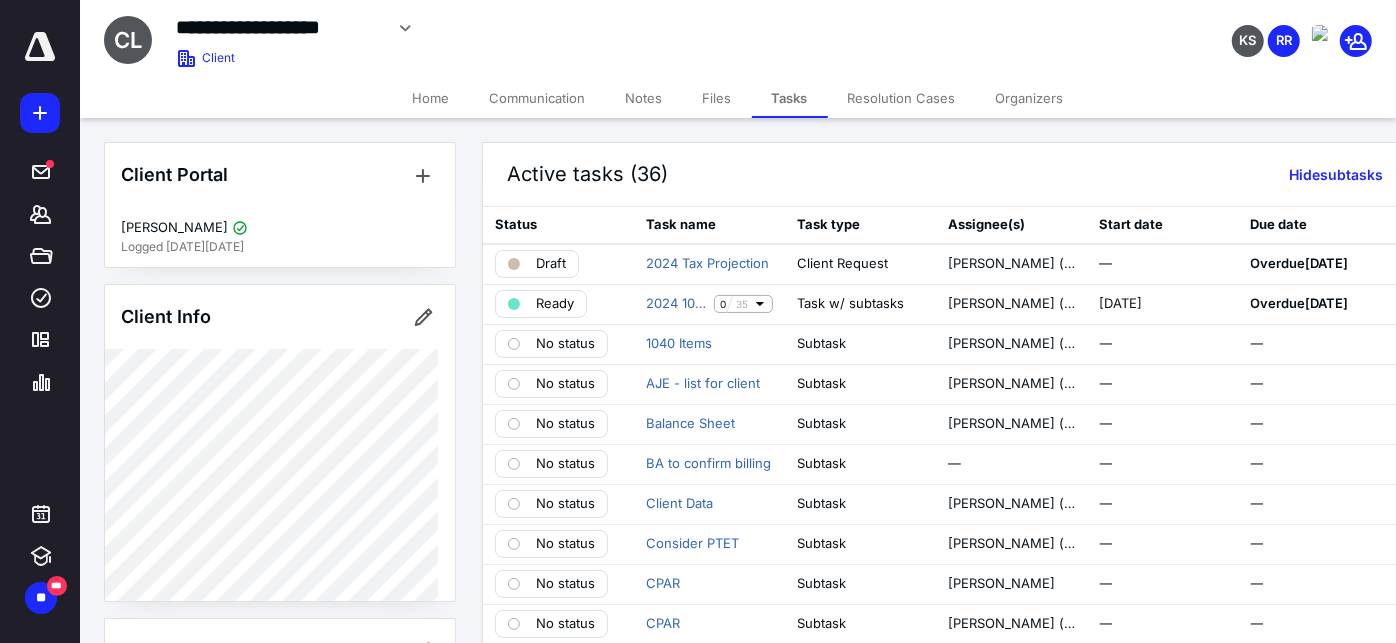 click on "Files" at bounding box center (717, 98) 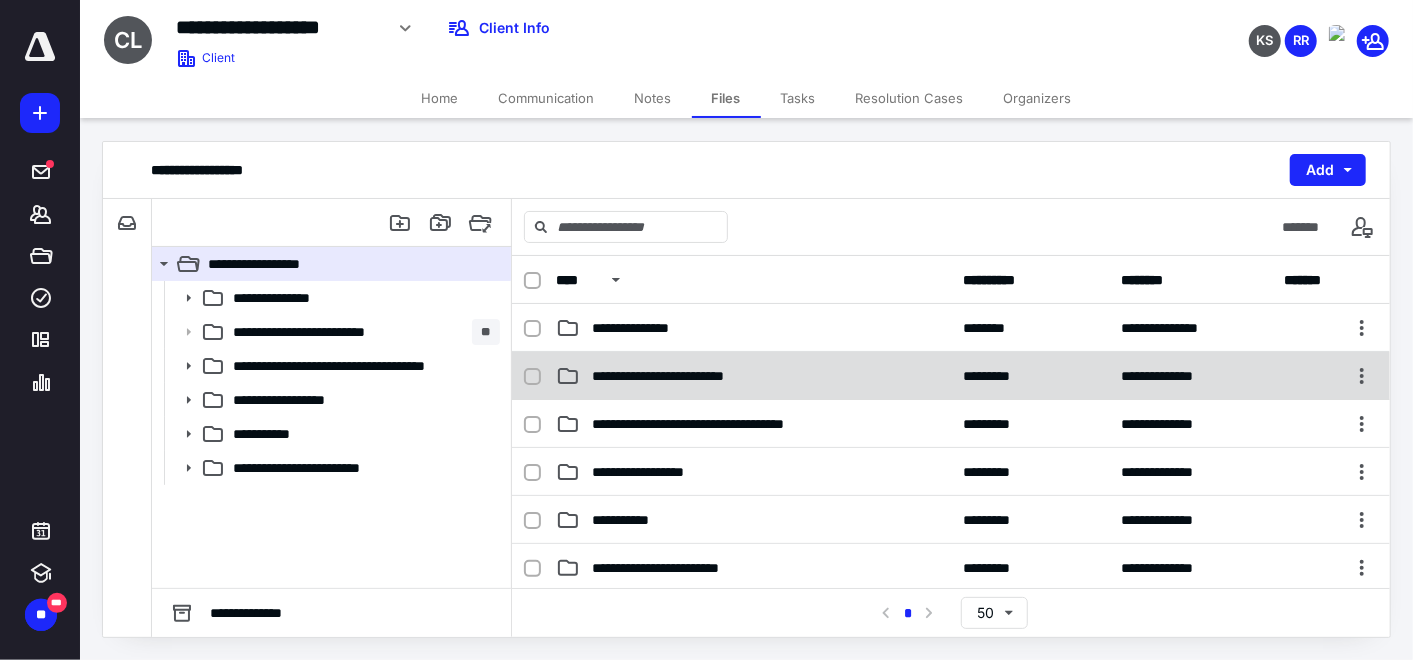 click on "**********" at bounding box center [681, 376] 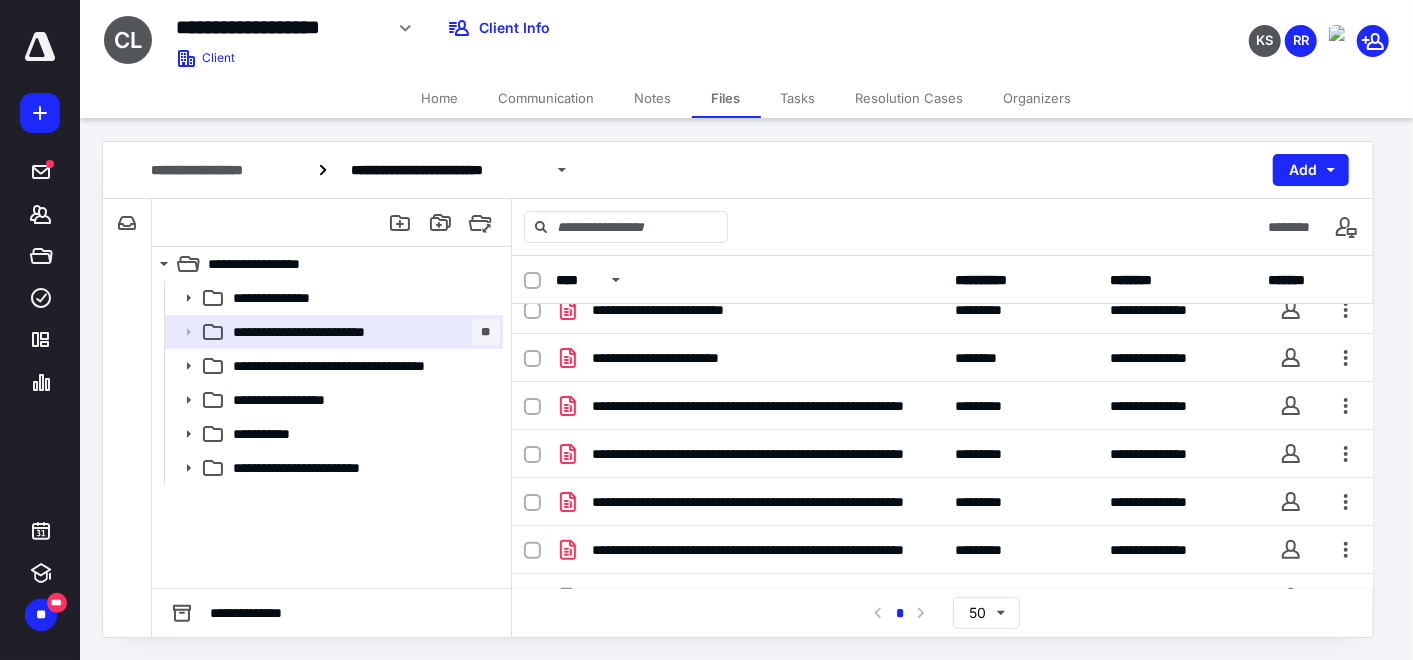 scroll, scrollTop: 0, scrollLeft: 0, axis: both 